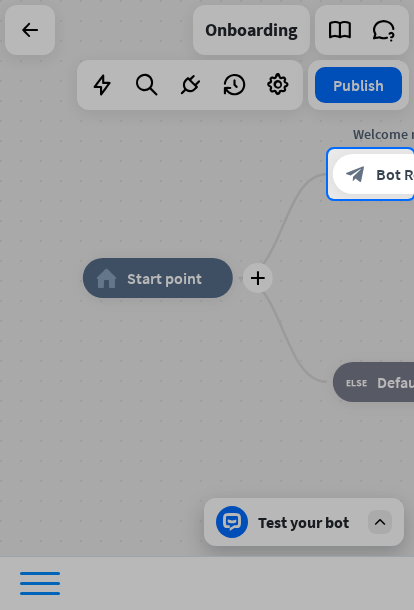 scroll, scrollTop: 0, scrollLeft: 0, axis: both 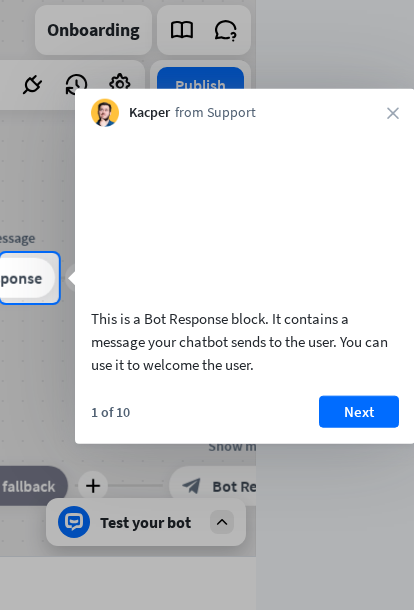 click on "Next" at bounding box center [359, 411] 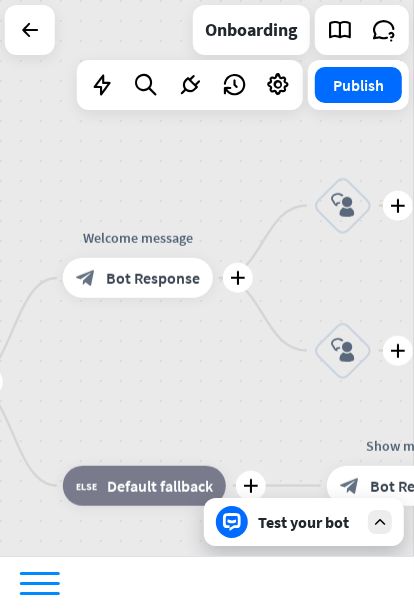 scroll, scrollTop: 0, scrollLeft: 0, axis: both 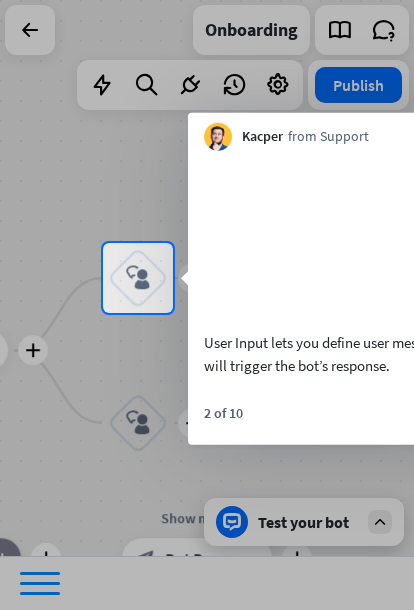 click on "block_user_input" at bounding box center (138, 278) 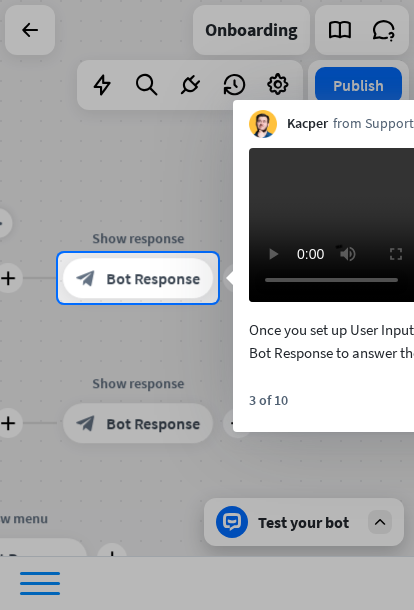 click at bounding box center [207, 456] 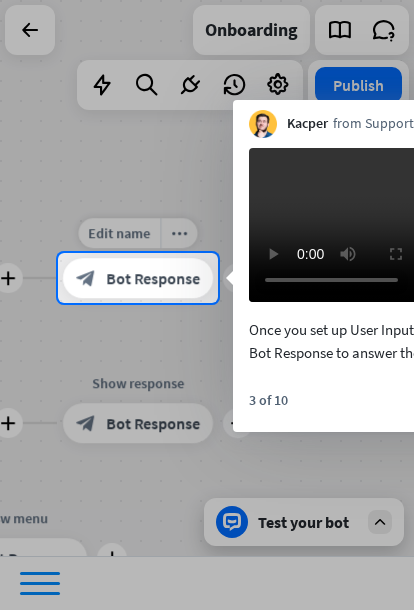 click on "Bot Response" at bounding box center (153, 278) 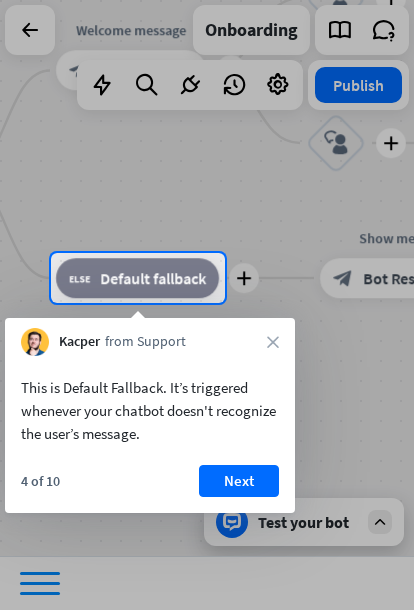 click on "Default fallback" at bounding box center (153, 278) 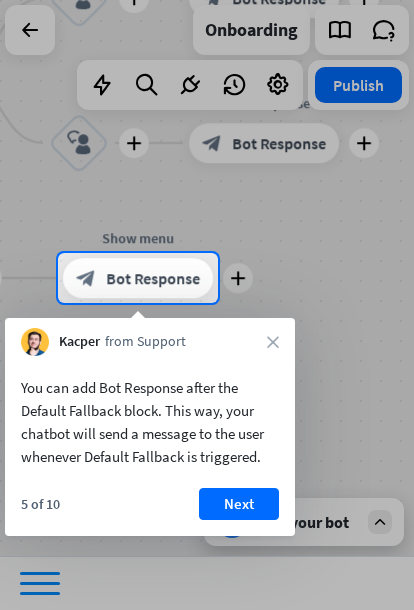 click on "Next" at bounding box center (239, 504) 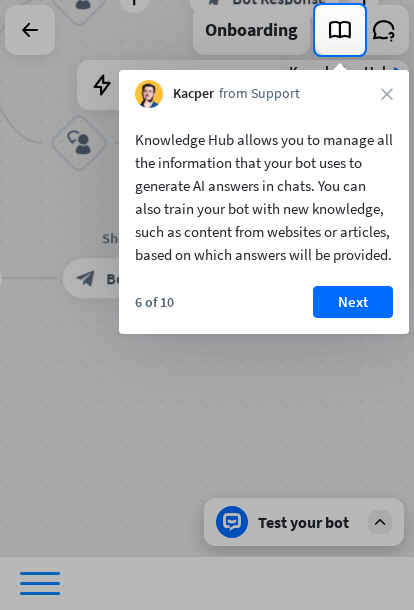 click at bounding box center (340, 30) 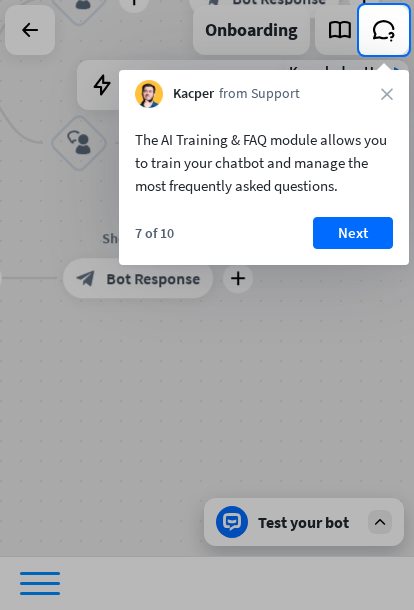 click at bounding box center [384, 30] 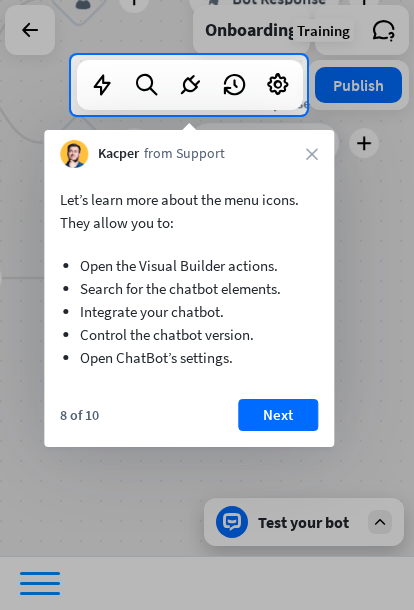click on "Next" at bounding box center [278, 415] 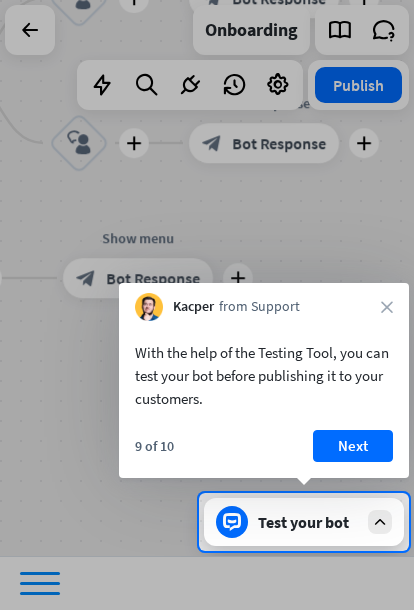 click on "Test your bot" at bounding box center (308, 522) 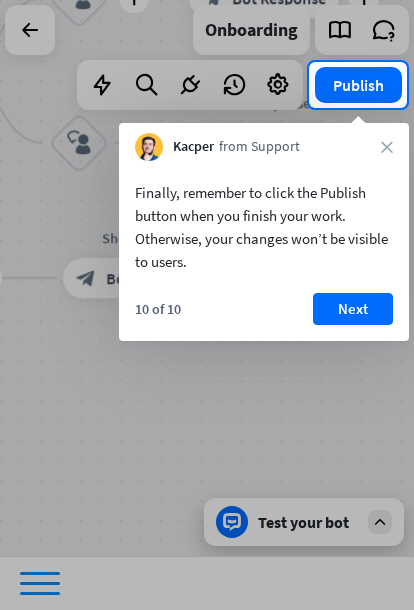 click on "Next" at bounding box center (353, 309) 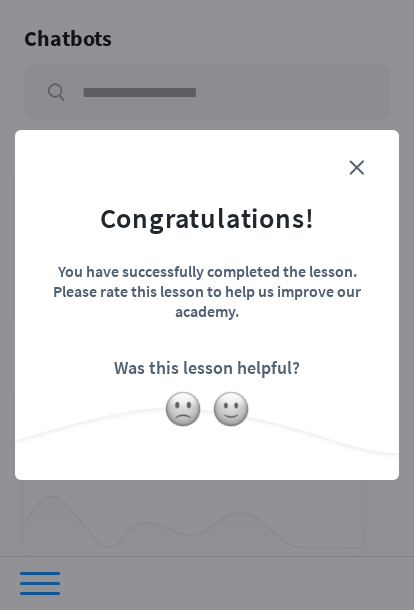 click on "close
Congratulations!
You have successfully completed the lesson.
Please rate this lesson to help us improve our
academy.
Was this lesson helpful?" at bounding box center (207, 305) 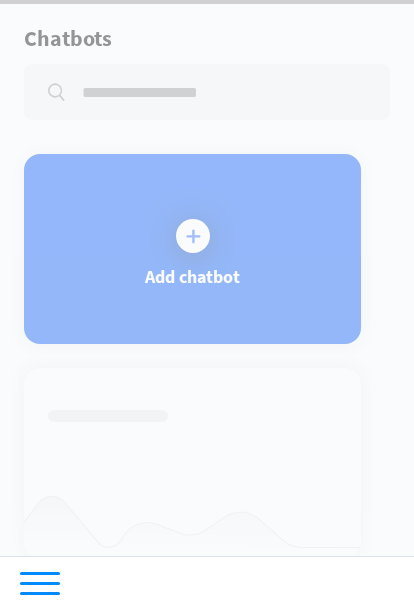 click at bounding box center [207, 278] 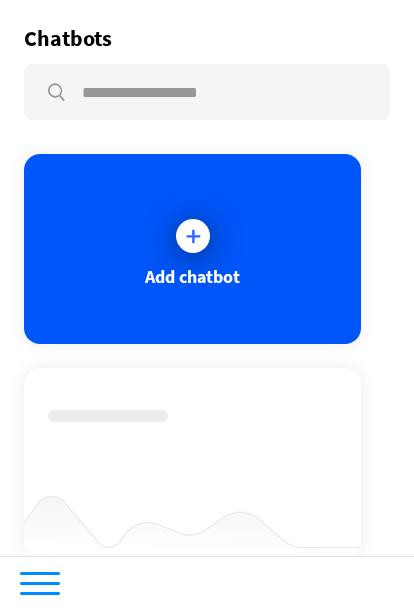 click on "Add chatbot" at bounding box center [192, 249] 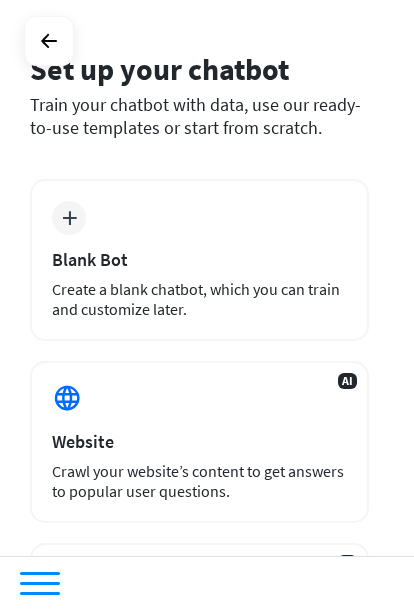scroll, scrollTop: 44, scrollLeft: 0, axis: vertical 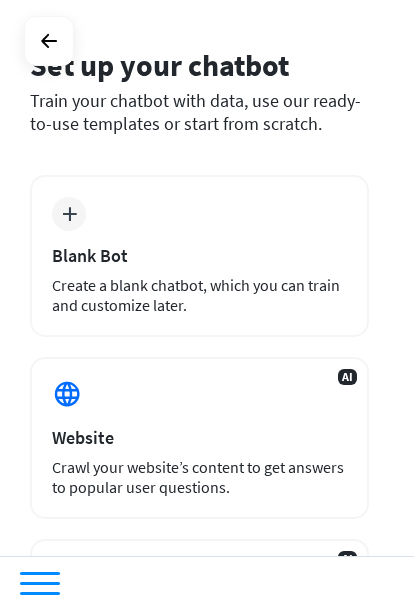 click on "Create a blank chatbot, which you can train and
customize later." at bounding box center [199, 295] 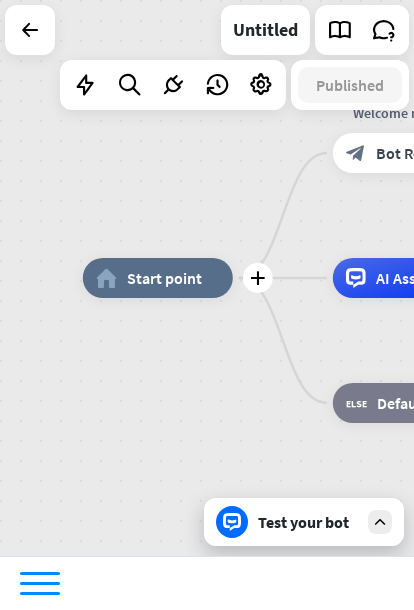 click at bounding box center [261, 85] 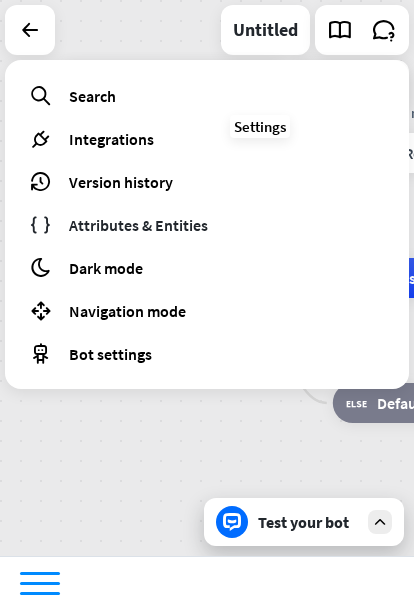 click on "moon   Dark mode" at bounding box center [207, 267] 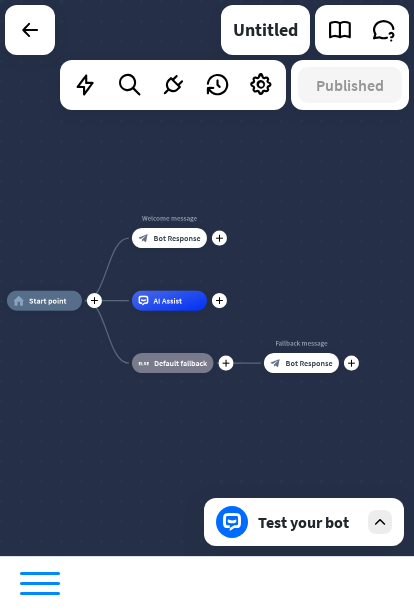 click on "Test your bot" at bounding box center [308, 522] 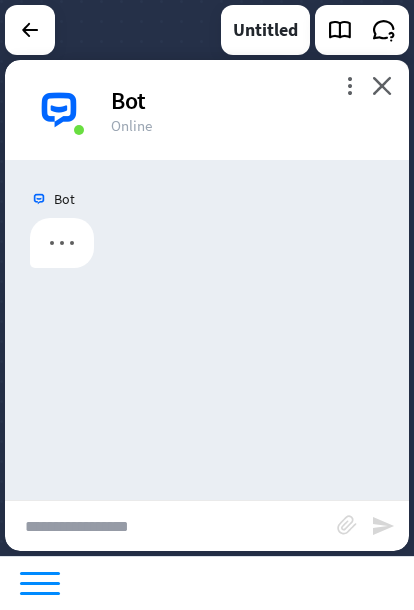 click on "block_attachment" at bounding box center (347, 525) 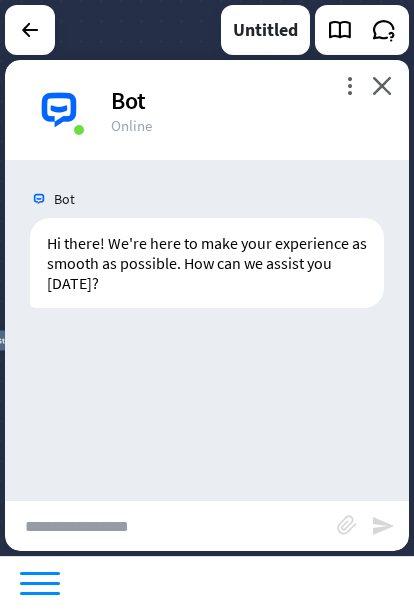 click on "block_attachment" at bounding box center [347, 525] 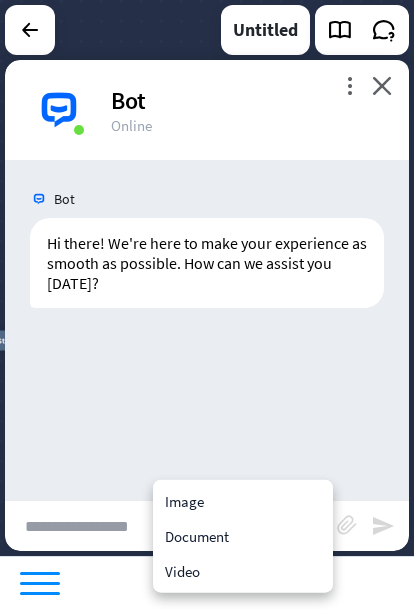 click on "Image" at bounding box center [243, 501] 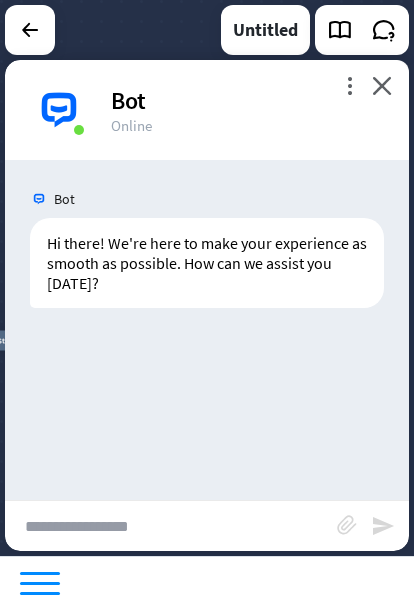 click at bounding box center [171, 526] 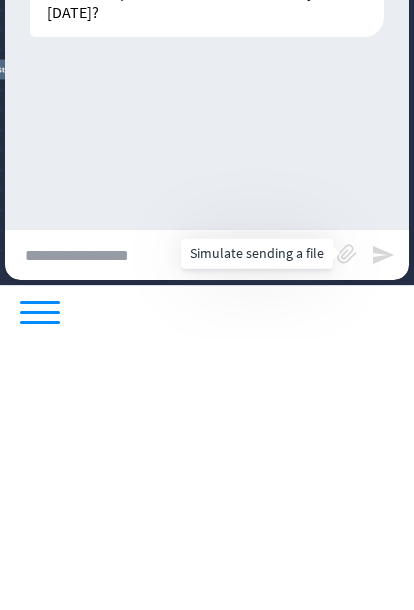 click on "block_attachment" at bounding box center [347, 525] 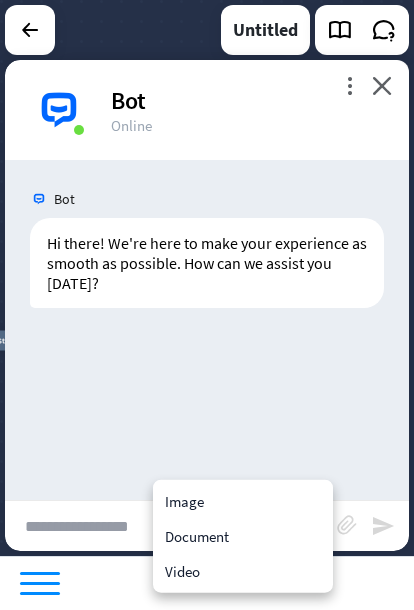 click on "Image" at bounding box center [243, 501] 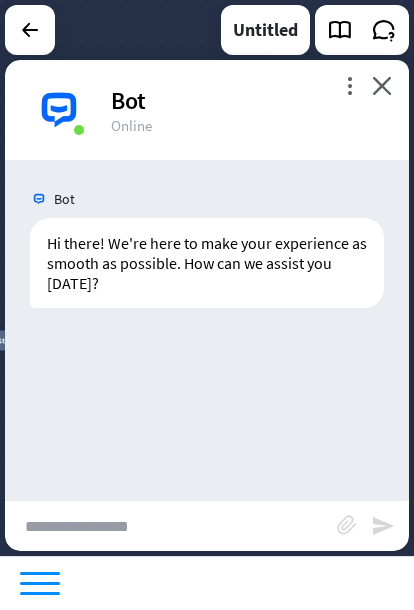click on "block_attachment" at bounding box center [347, 525] 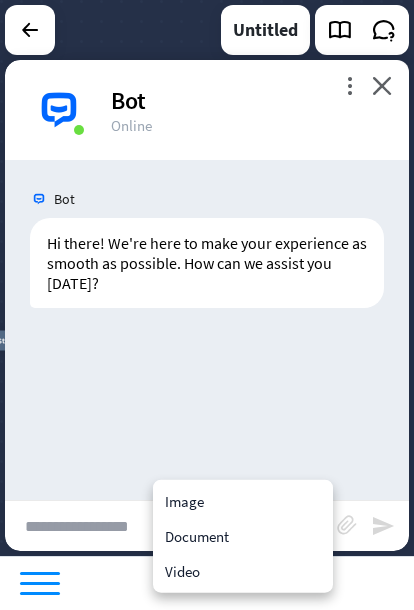 click on "Image" at bounding box center [243, 501] 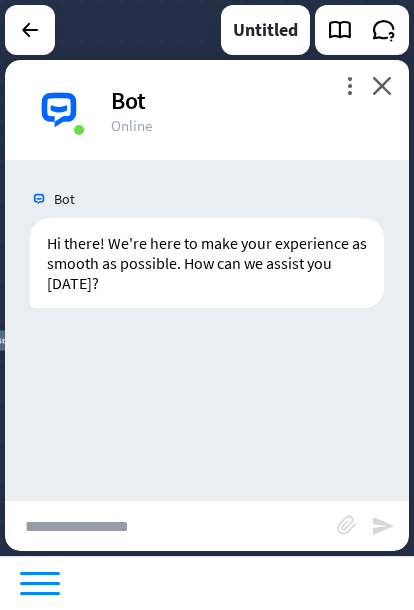 click at bounding box center (171, 526) 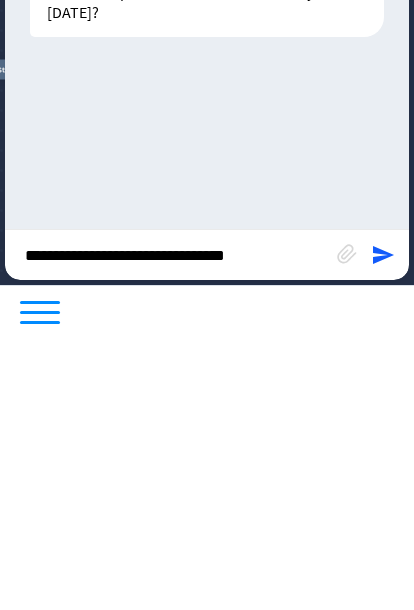 type on "**********" 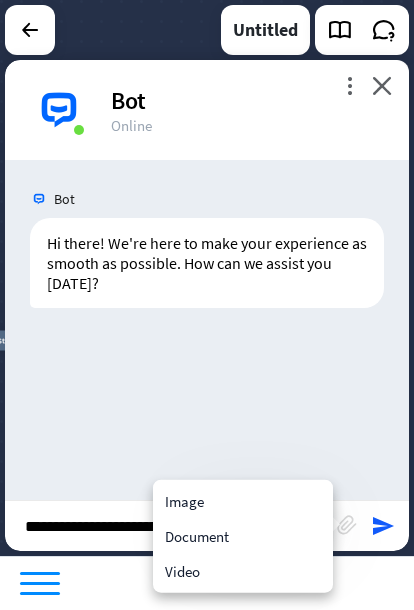 click on "Image" at bounding box center [243, 501] 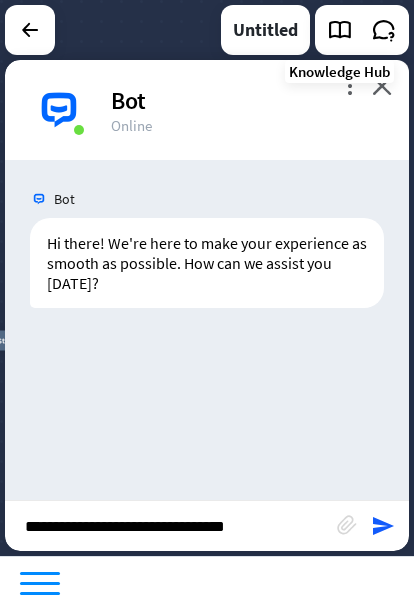 click at bounding box center (340, 30) 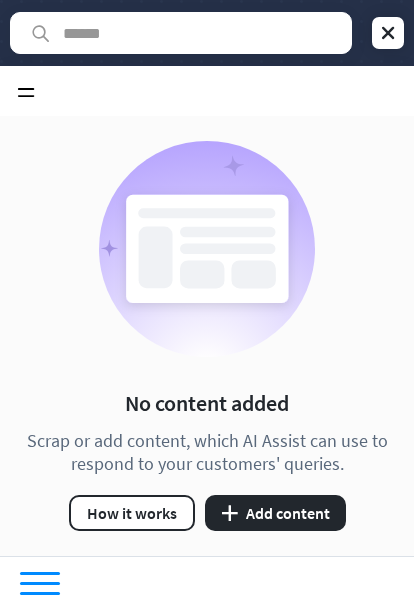 click on "How it works" at bounding box center (132, 513) 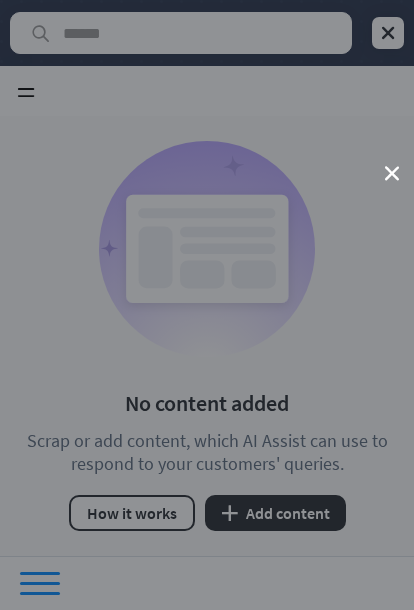 click on "close" at bounding box center [392, 174] 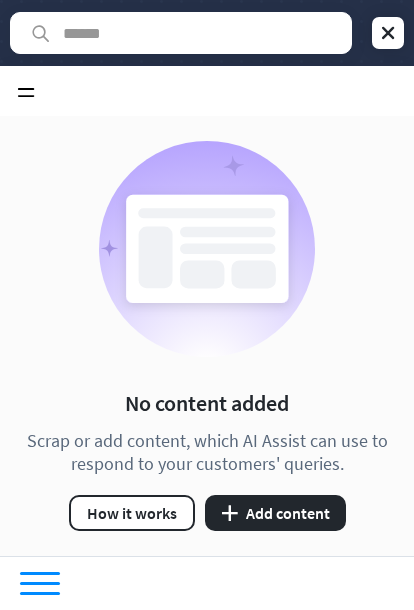 click on "plus
Add content" at bounding box center [275, 513] 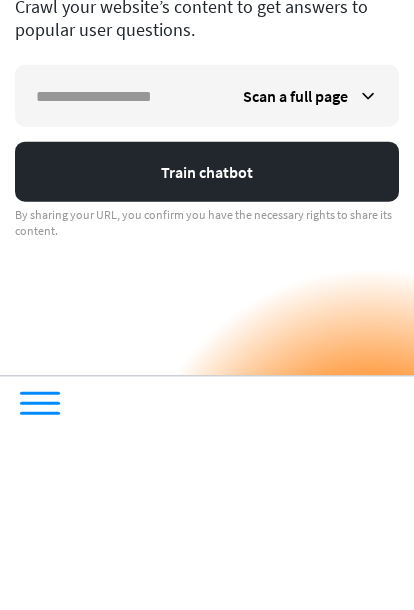click on "Scan a full page" at bounding box center (295, 276) 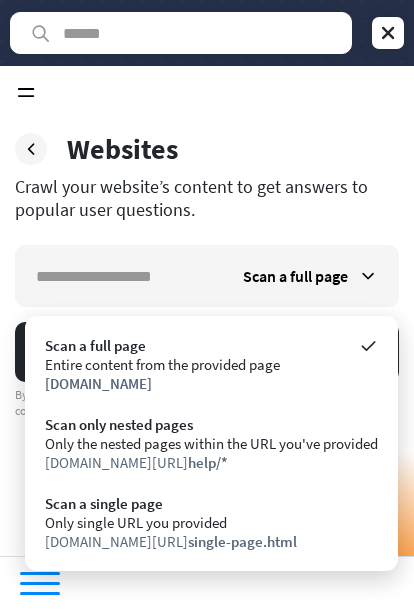 click on "Websites" at bounding box center [207, 149] 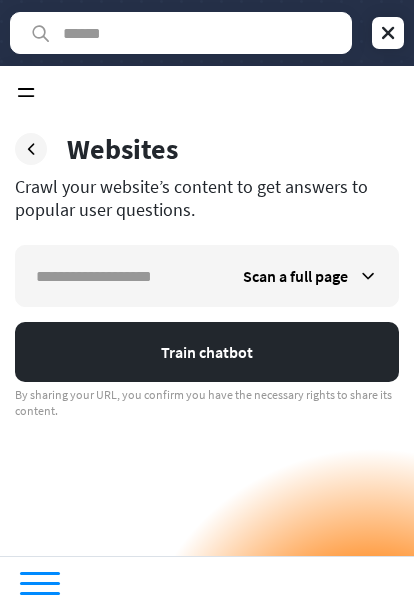 click at bounding box center (388, 33) 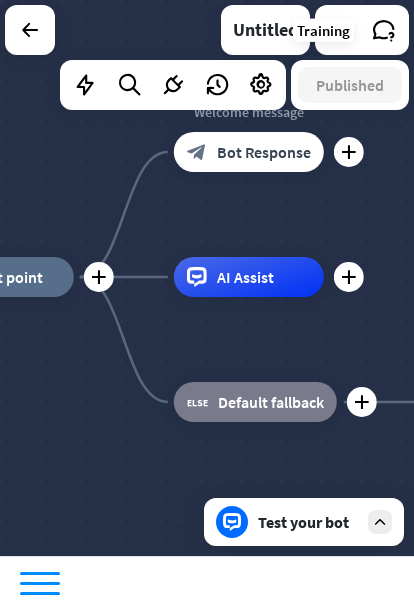 click at bounding box center (384, 30) 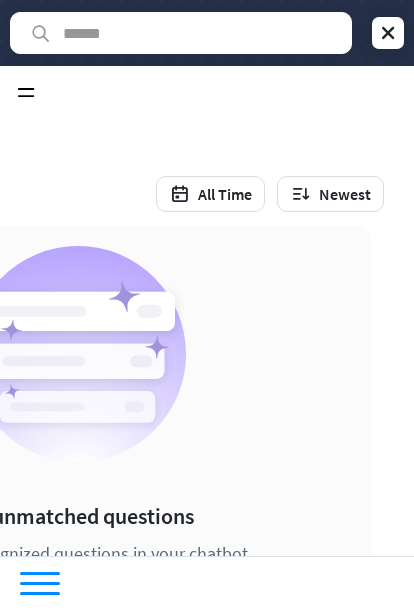 scroll, scrollTop: 0, scrollLeft: 286, axis: horizontal 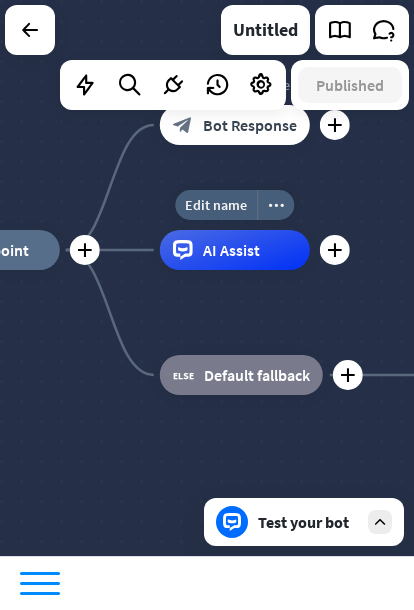 click on "AI Assist" at bounding box center [231, 250] 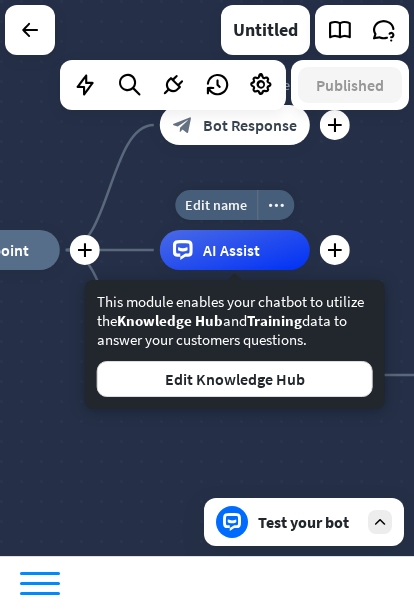 click on "Edit Knowledge Hub" at bounding box center [235, 379] 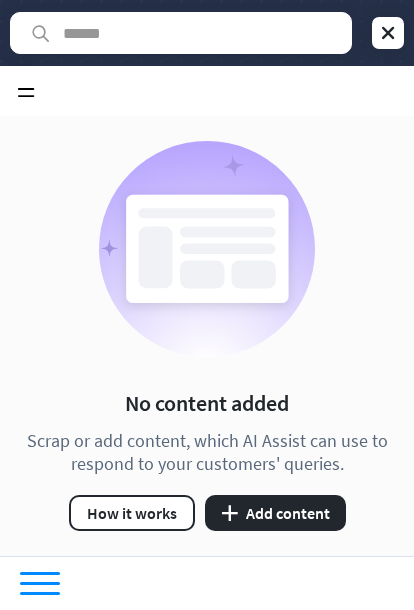 click at bounding box center [388, 33] 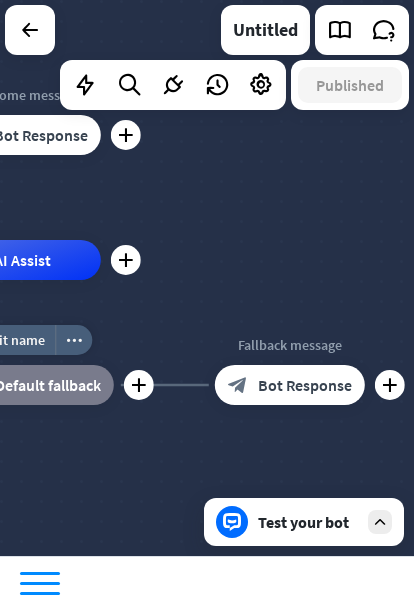 click on "plus" at bounding box center (138, 385) 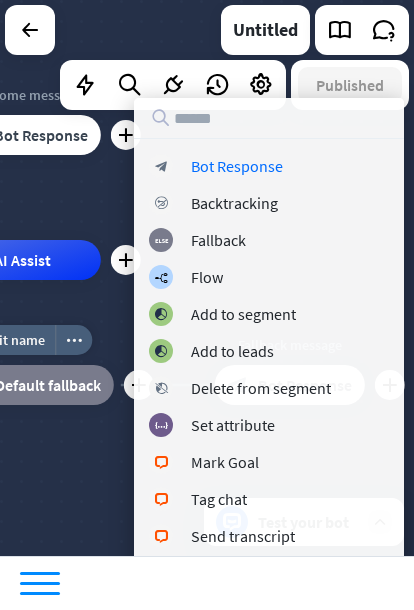 click at bounding box center (269, 118) 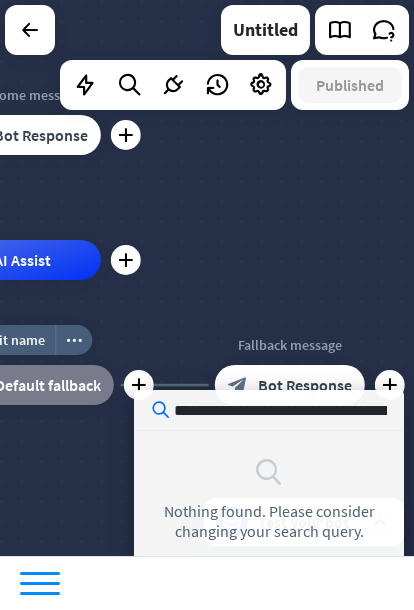 type on "**********" 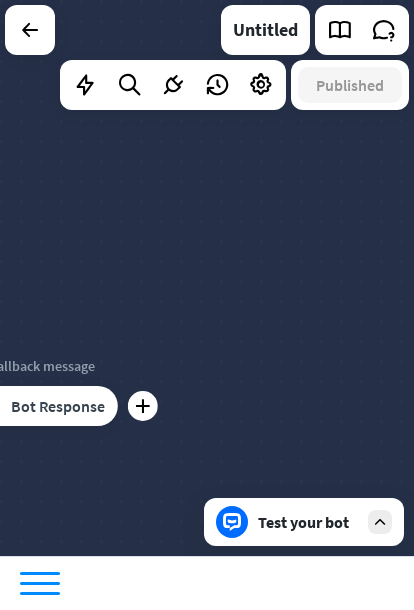 click on "Test your bot" at bounding box center [308, 522] 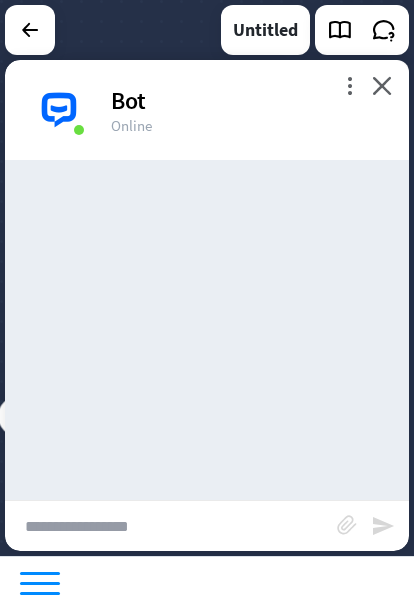 click at bounding box center (171, 526) 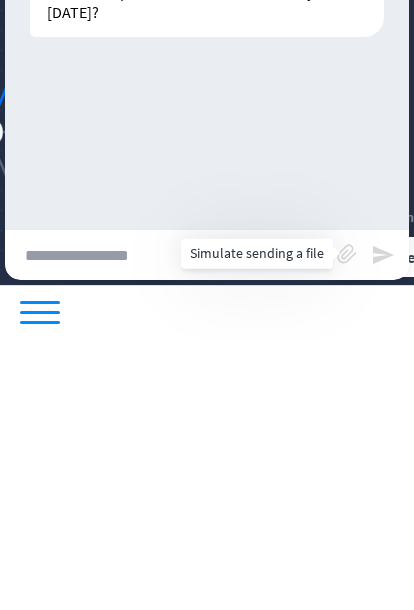 click on "block_attachment" at bounding box center (347, 525) 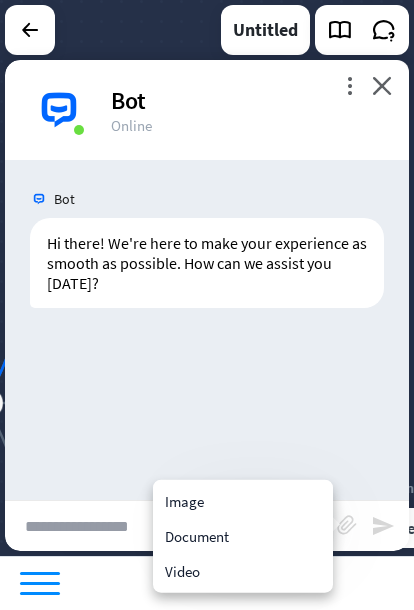 click on "Image" at bounding box center (243, 501) 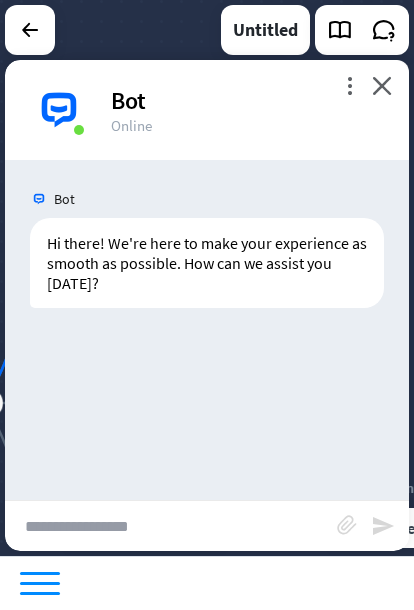 click at bounding box center [171, 526] 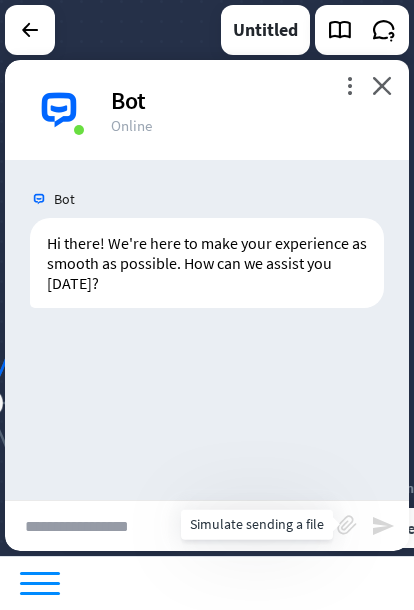 click on "block_attachment" at bounding box center (347, 525) 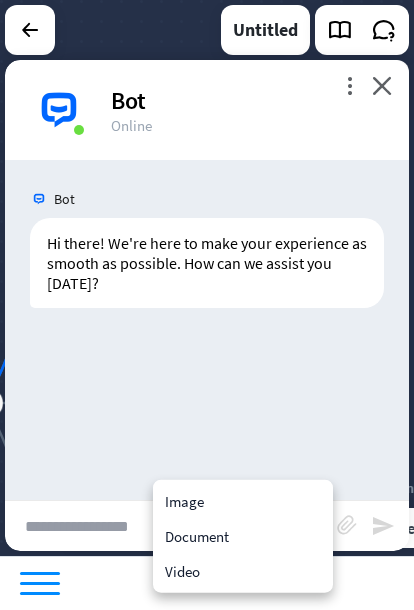 click on "Video" at bounding box center (243, 571) 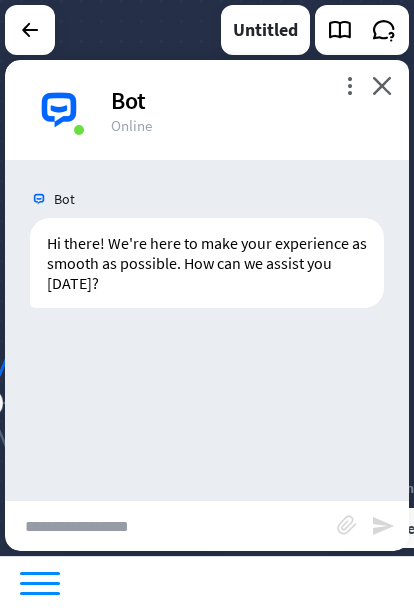 click on "more_vert" at bounding box center (349, 85) 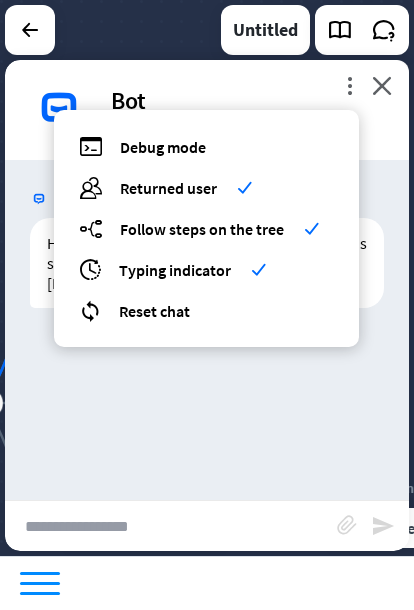click on "debug   Debug mode" at bounding box center [206, 146] 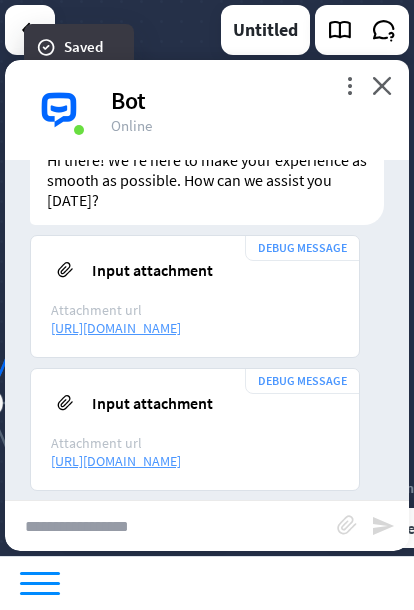 scroll, scrollTop: 382, scrollLeft: 0, axis: vertical 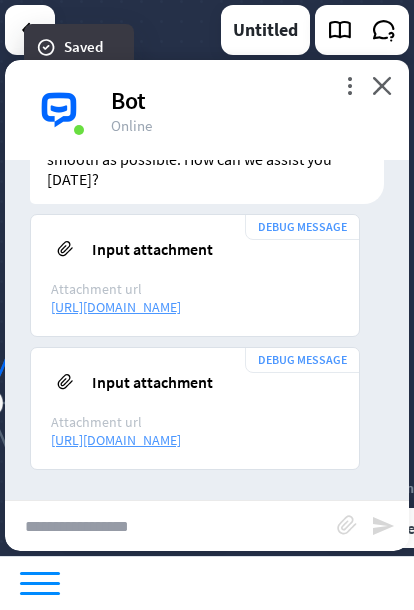 click at bounding box center (171, 526) 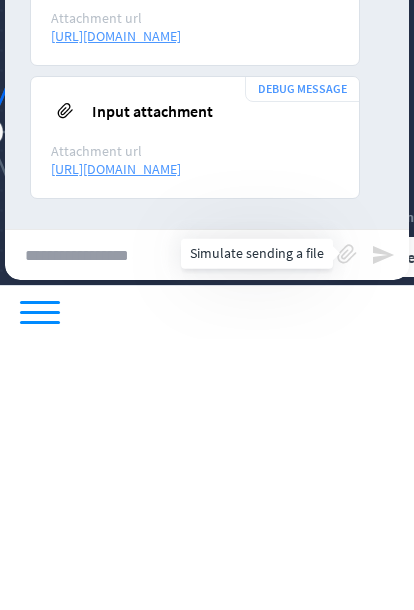 click on "block_attachment" at bounding box center [347, 525] 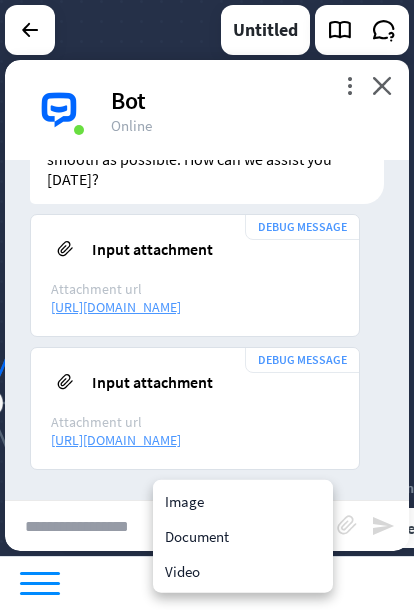 click on "Image" at bounding box center [243, 501] 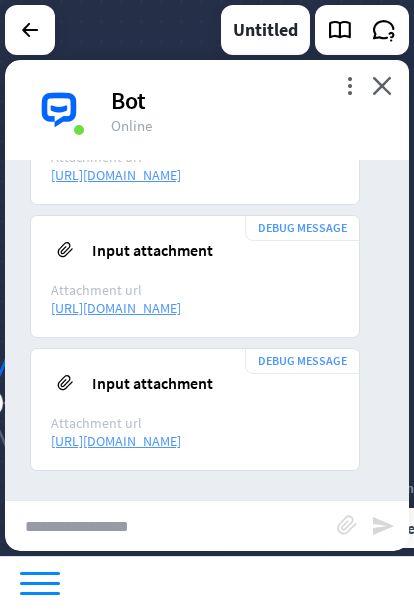 scroll, scrollTop: 515, scrollLeft: 0, axis: vertical 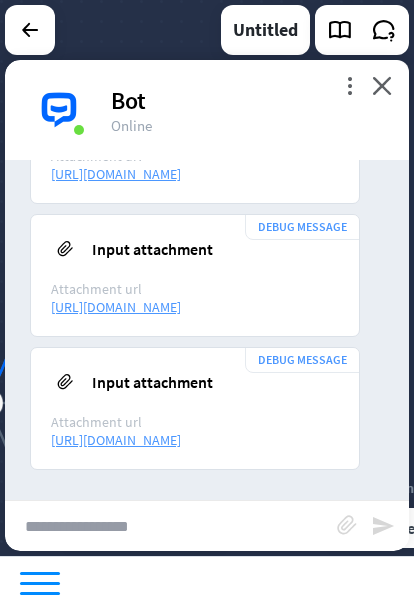 click on "block_attachment" at bounding box center (347, 525) 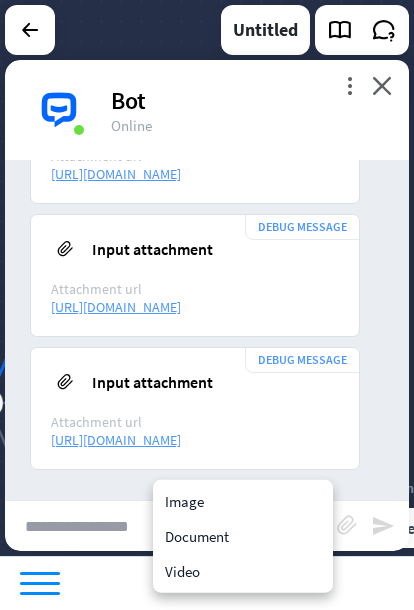 click on "Image" at bounding box center (243, 501) 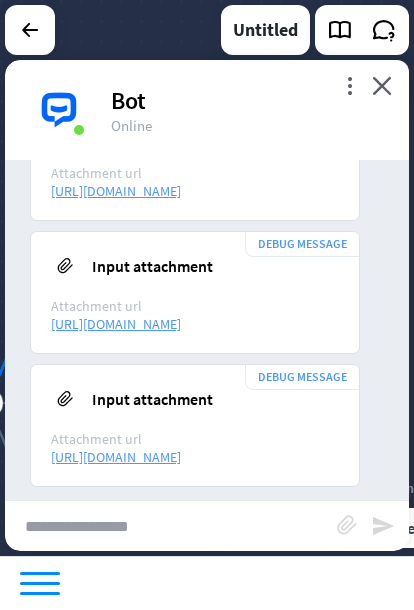 scroll, scrollTop: 648, scrollLeft: 0, axis: vertical 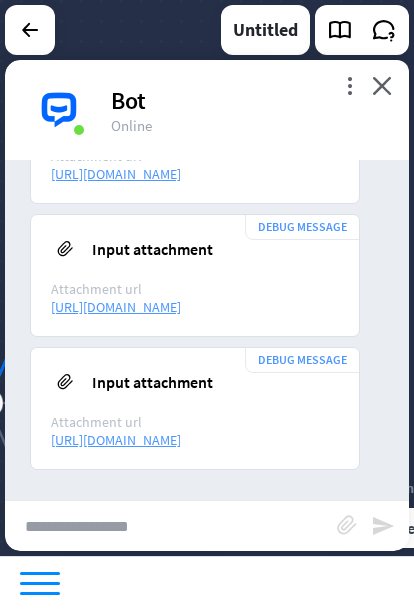 click at bounding box center [171, 526] 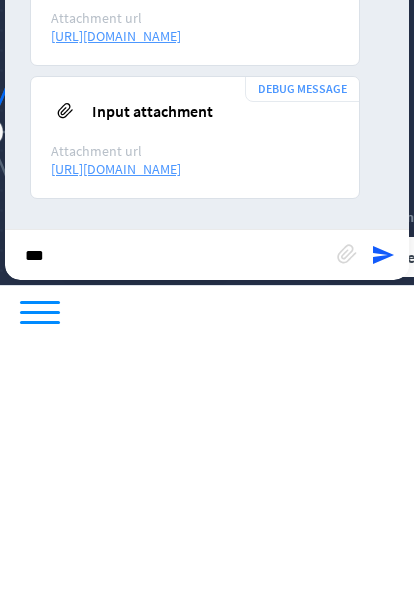 type on "**" 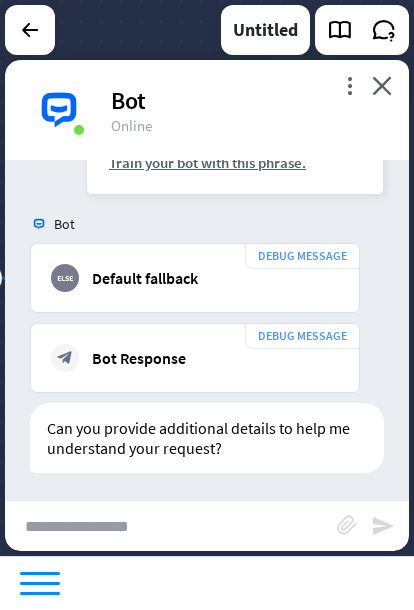 scroll, scrollTop: 1128, scrollLeft: 0, axis: vertical 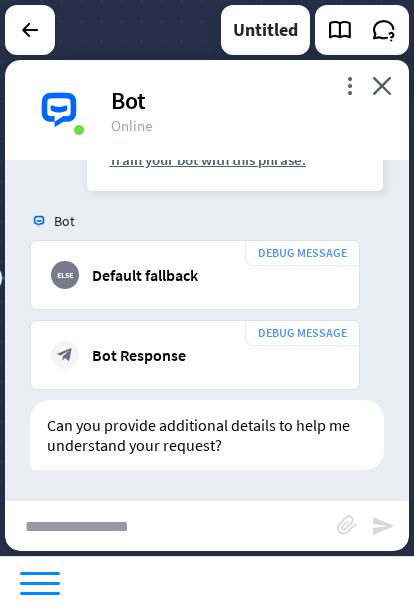 click on "more_vert" at bounding box center (349, 85) 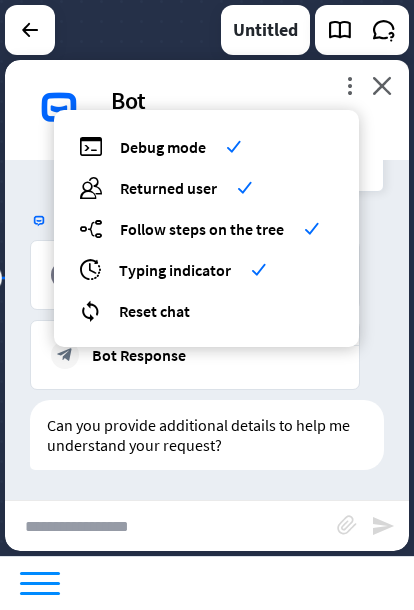 click on "reset_chat   Reset chat" at bounding box center [206, 310] 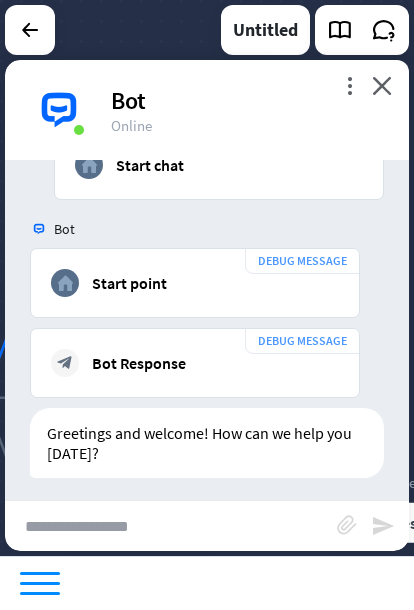 scroll, scrollTop: 96, scrollLeft: 0, axis: vertical 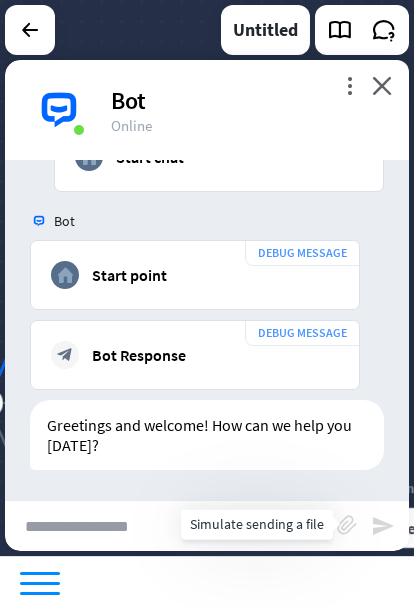 click on "block_attachment" at bounding box center [347, 525] 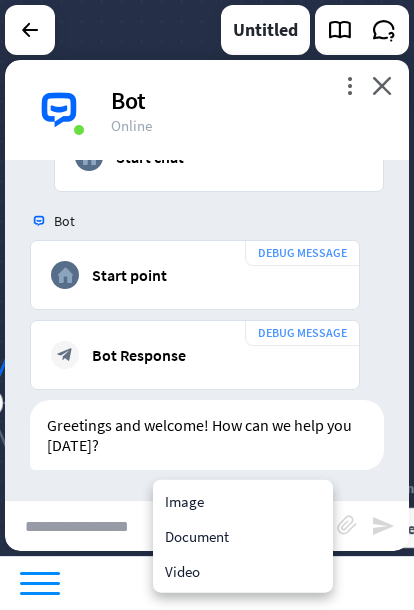 click on "Image" at bounding box center (243, 501) 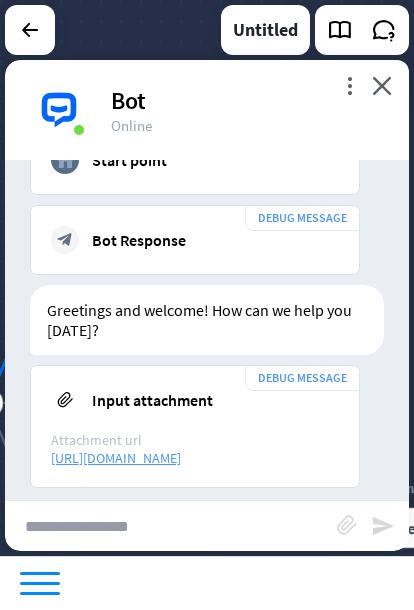 scroll, scrollTop: 229, scrollLeft: 0, axis: vertical 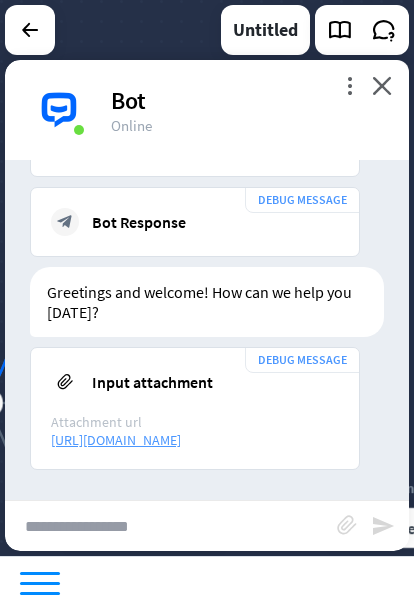 click on "more_vert" at bounding box center (349, 85) 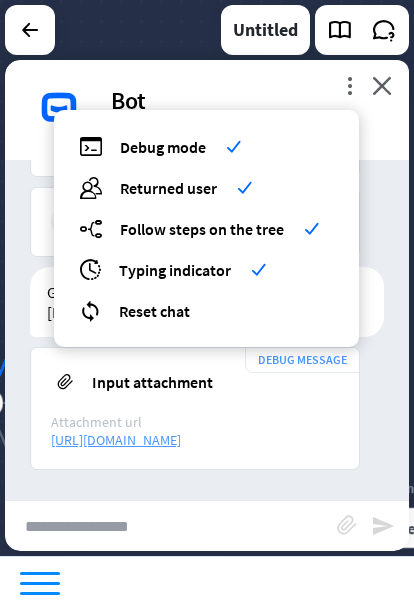 scroll, scrollTop: 229, scrollLeft: 0, axis: vertical 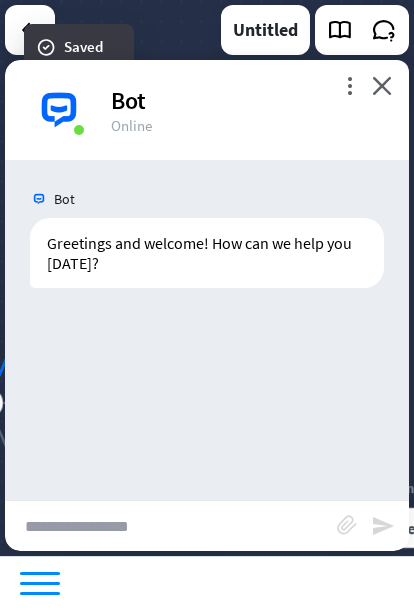 click on "block_attachment" at bounding box center (347, 525) 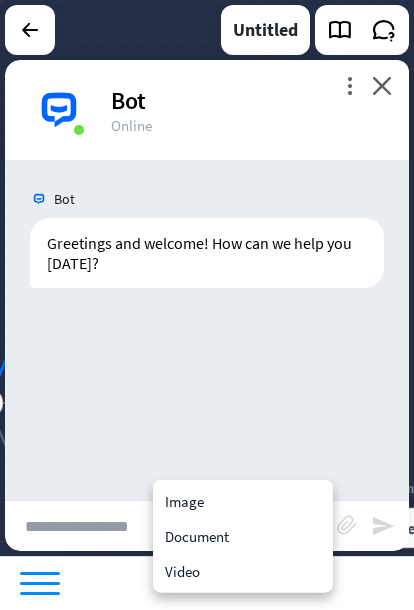 click on "Image" at bounding box center [243, 501] 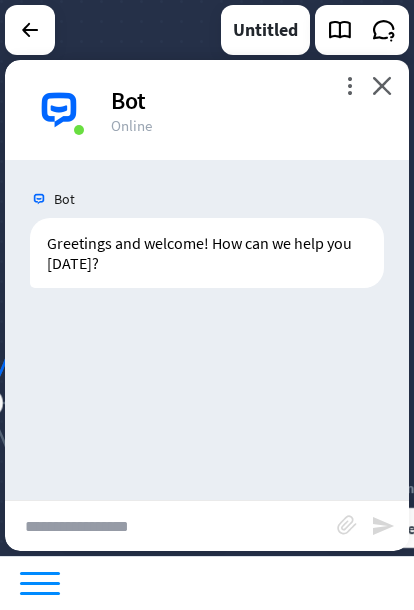 click at bounding box center [171, 526] 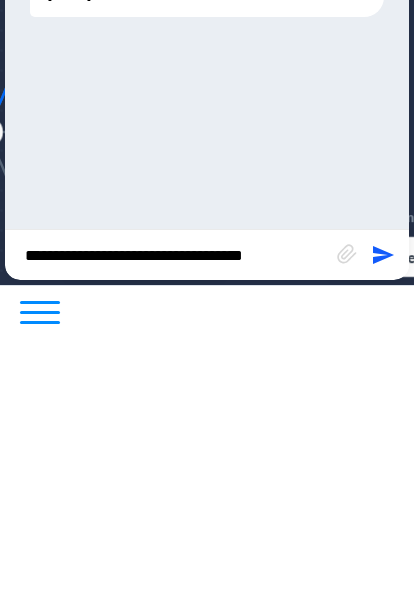 type on "**********" 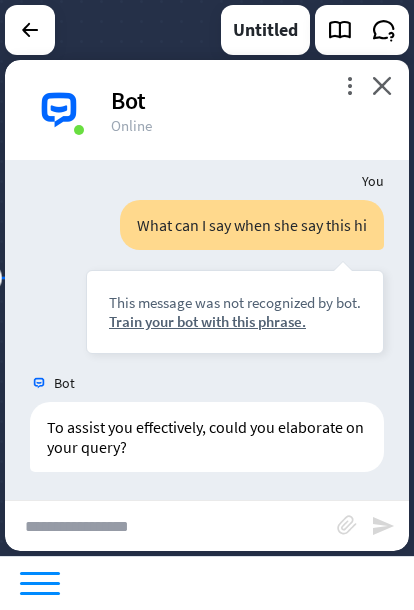 scroll, scrollTop: 138, scrollLeft: 0, axis: vertical 